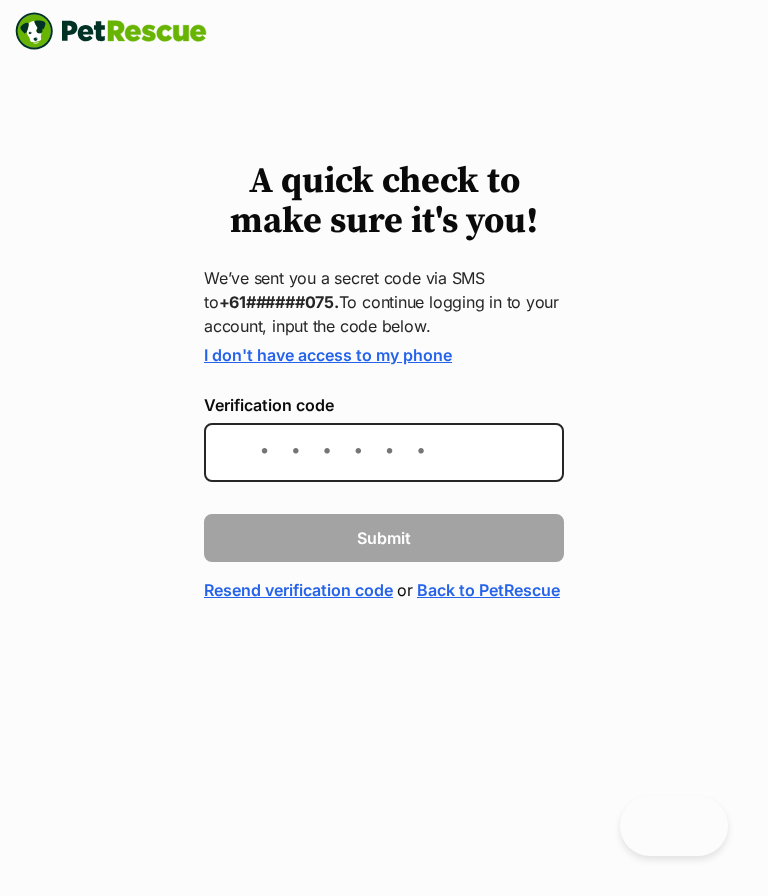 scroll, scrollTop: 0, scrollLeft: 0, axis: both 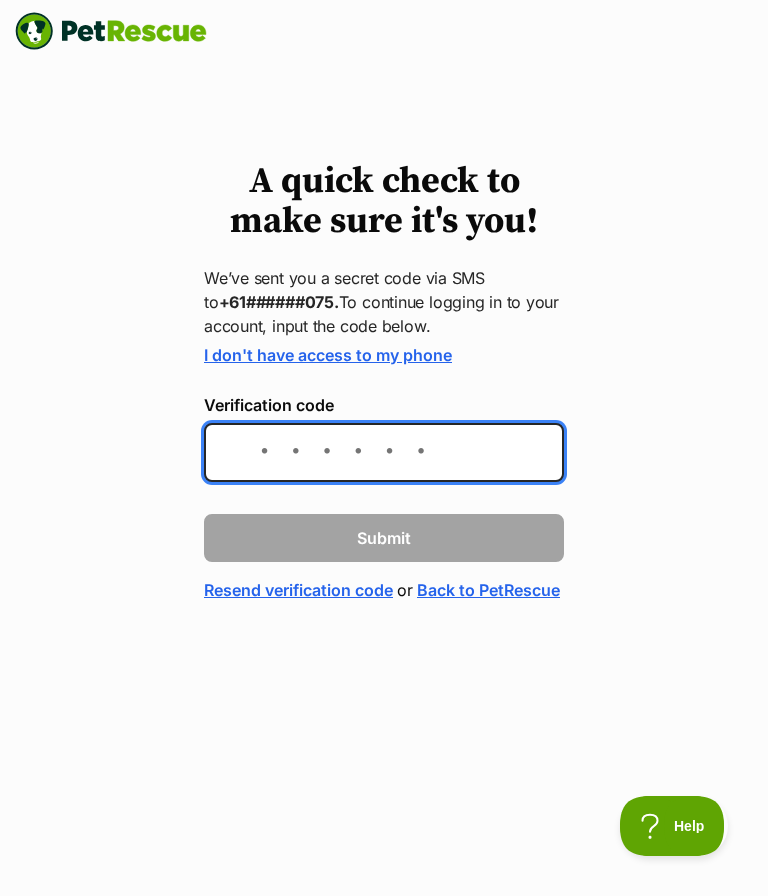 click on "Verification code" at bounding box center (384, 452) 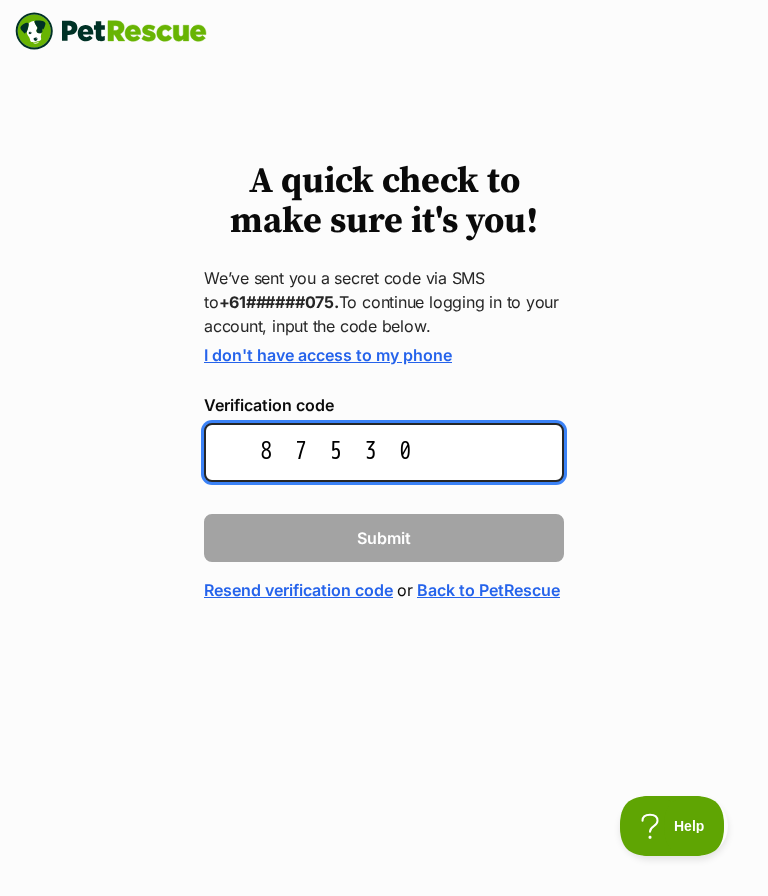 type on "875300" 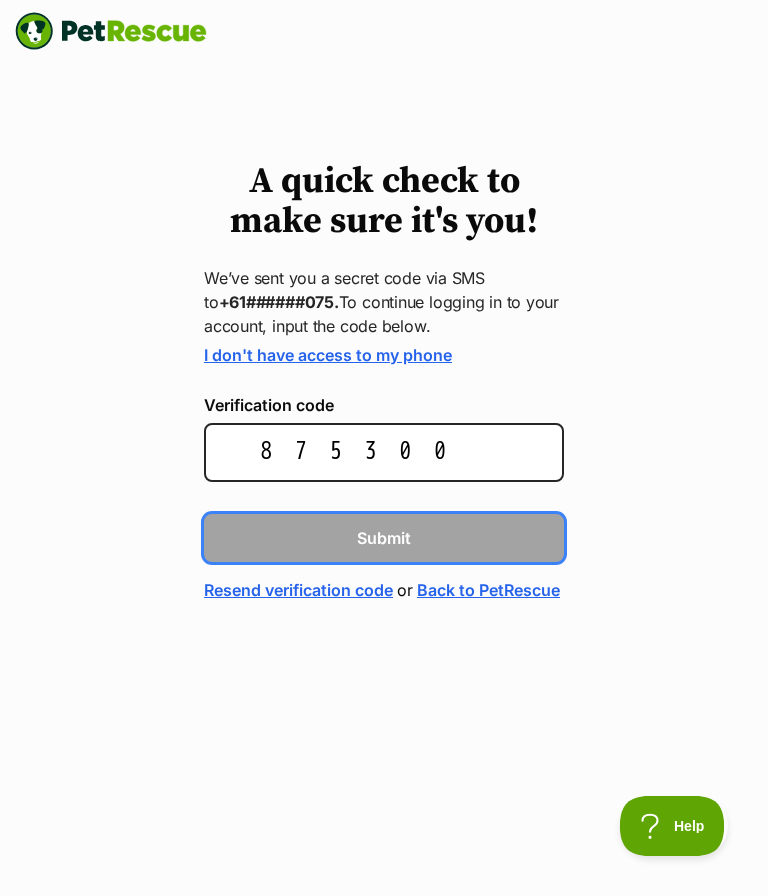 type 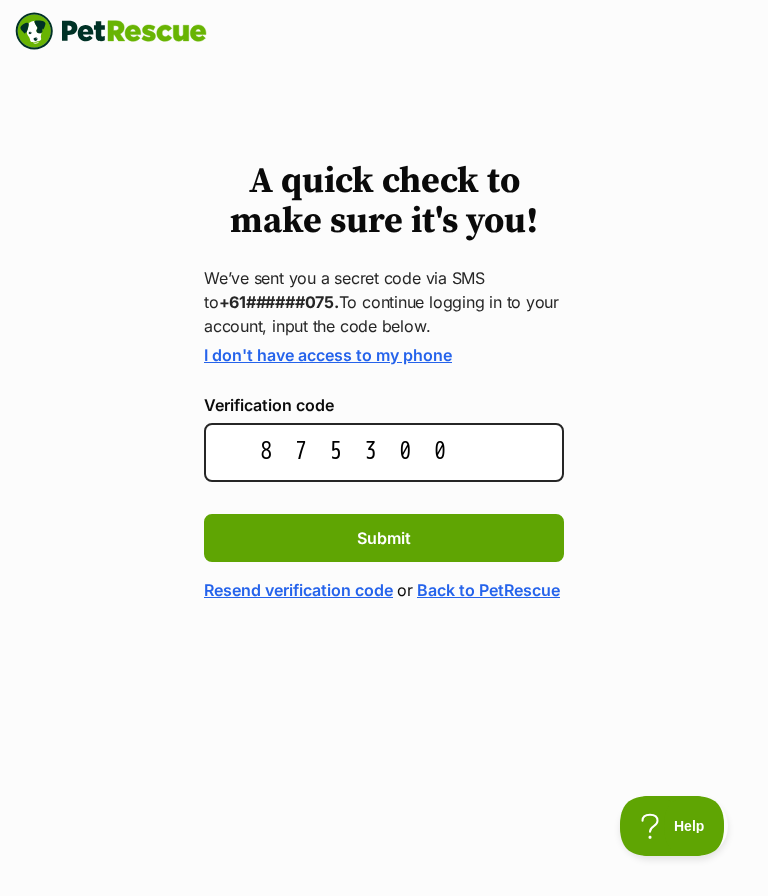 click on "Submit" at bounding box center [384, 538] 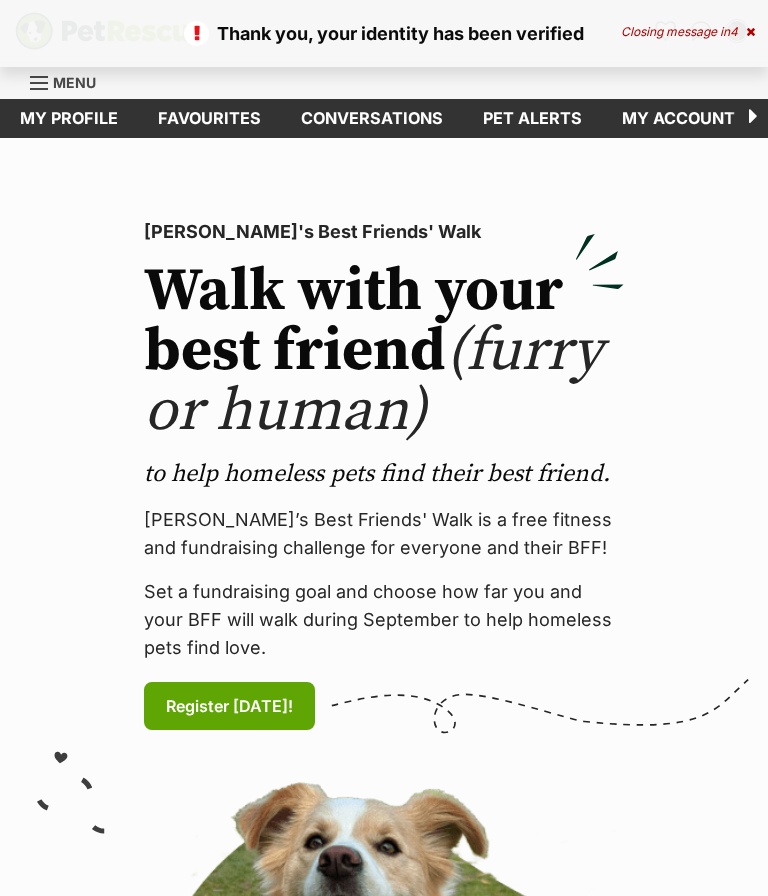 scroll, scrollTop: 0, scrollLeft: 0, axis: both 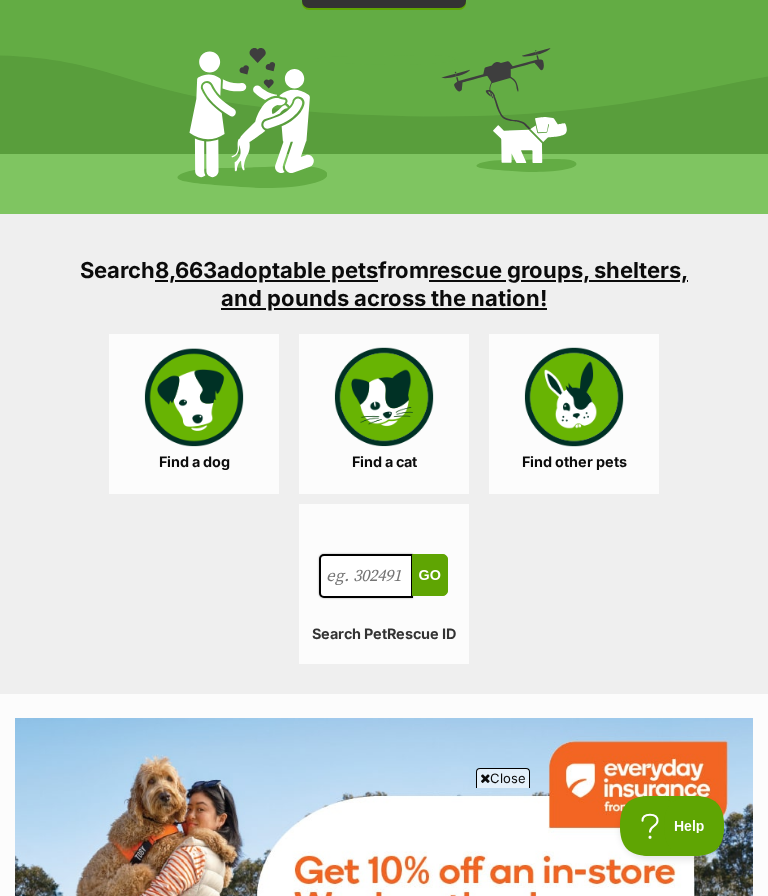 click on "Find a dog" at bounding box center (194, 414) 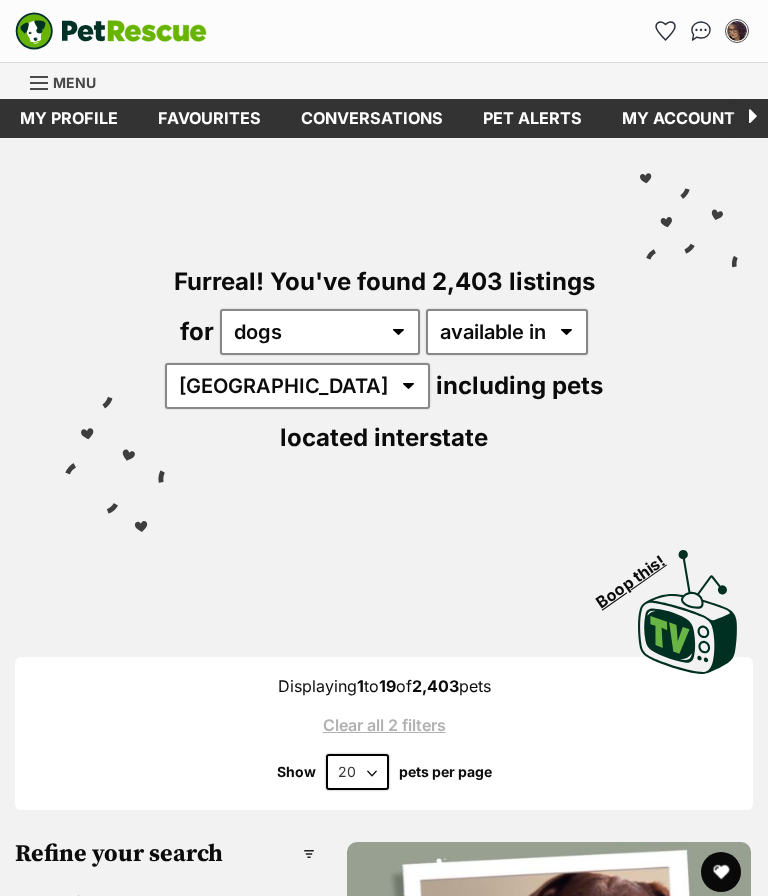 scroll, scrollTop: 0, scrollLeft: 0, axis: both 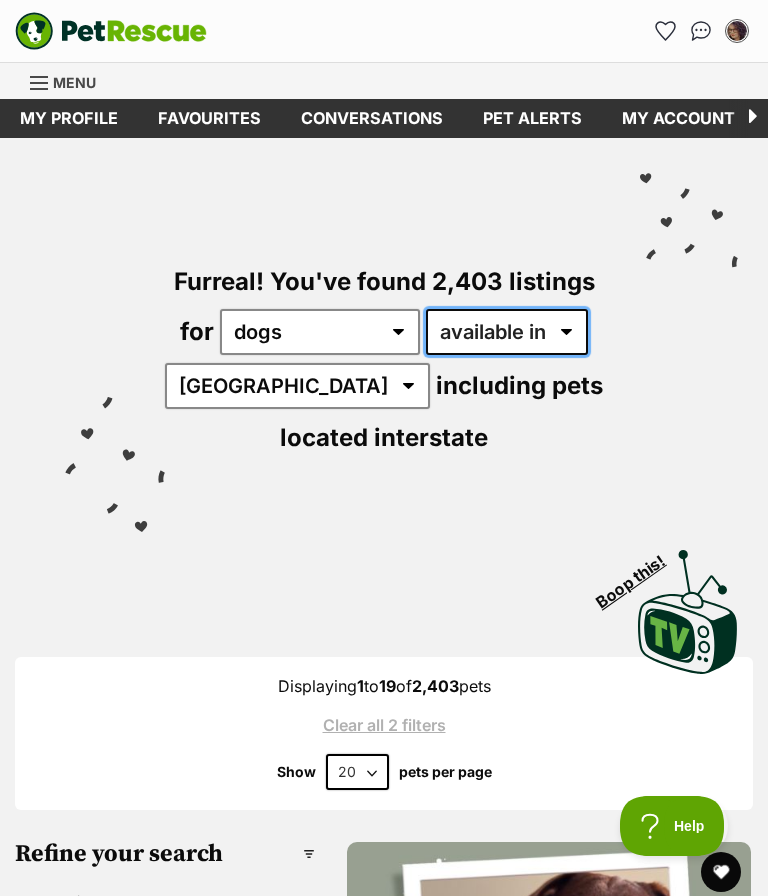 click on "available in
located in" at bounding box center [507, 332] 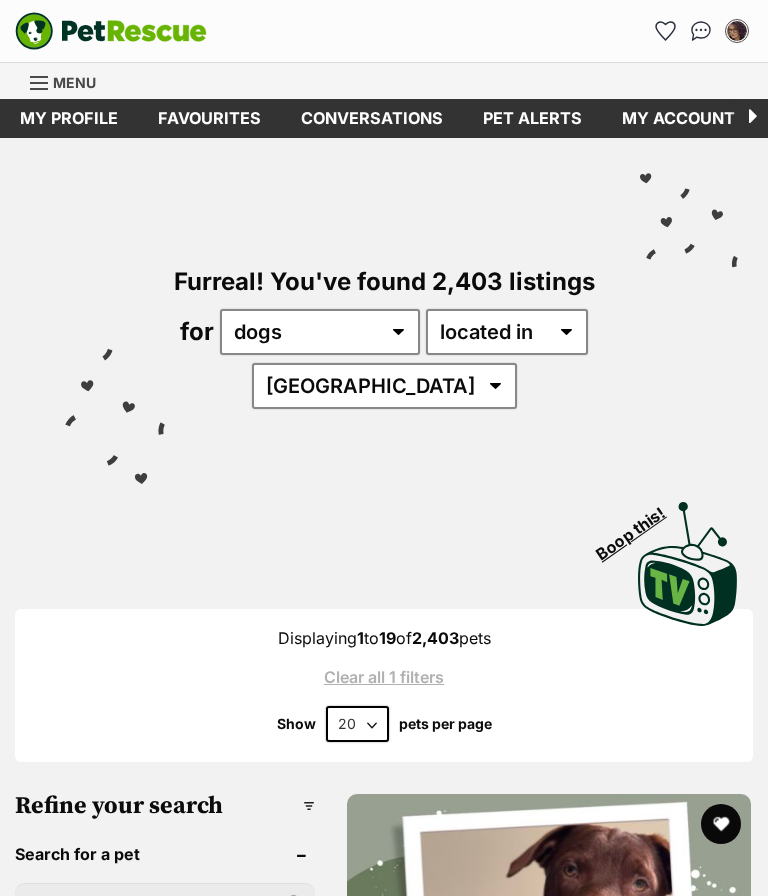 scroll, scrollTop: 0, scrollLeft: 0, axis: both 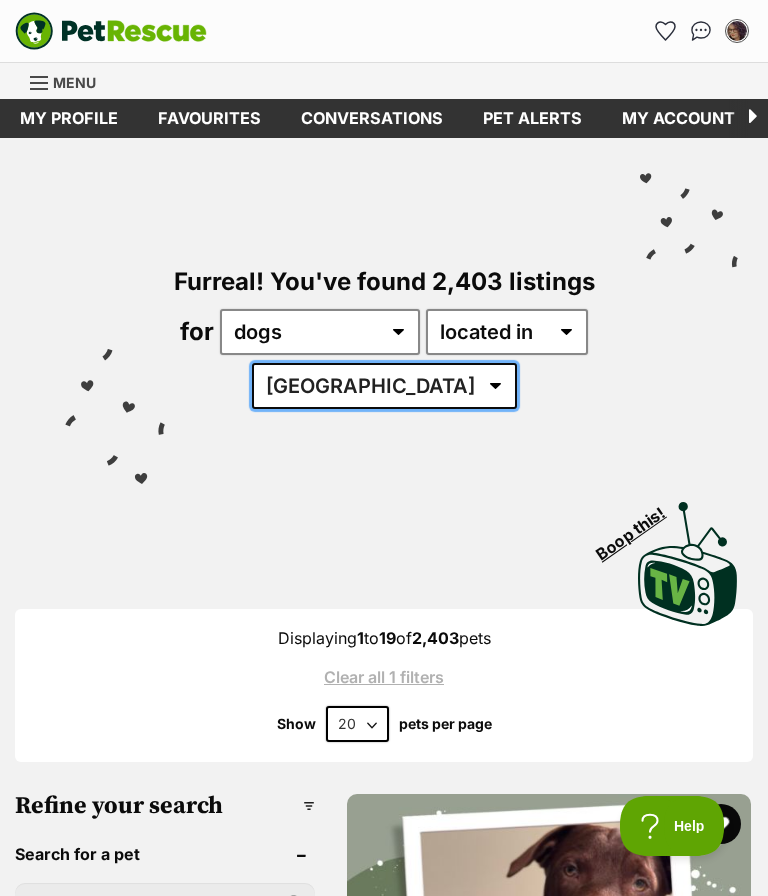 click on "Australia
ACT
NSW
NT
QLD
SA
TAS
VIC
WA" at bounding box center [384, 386] 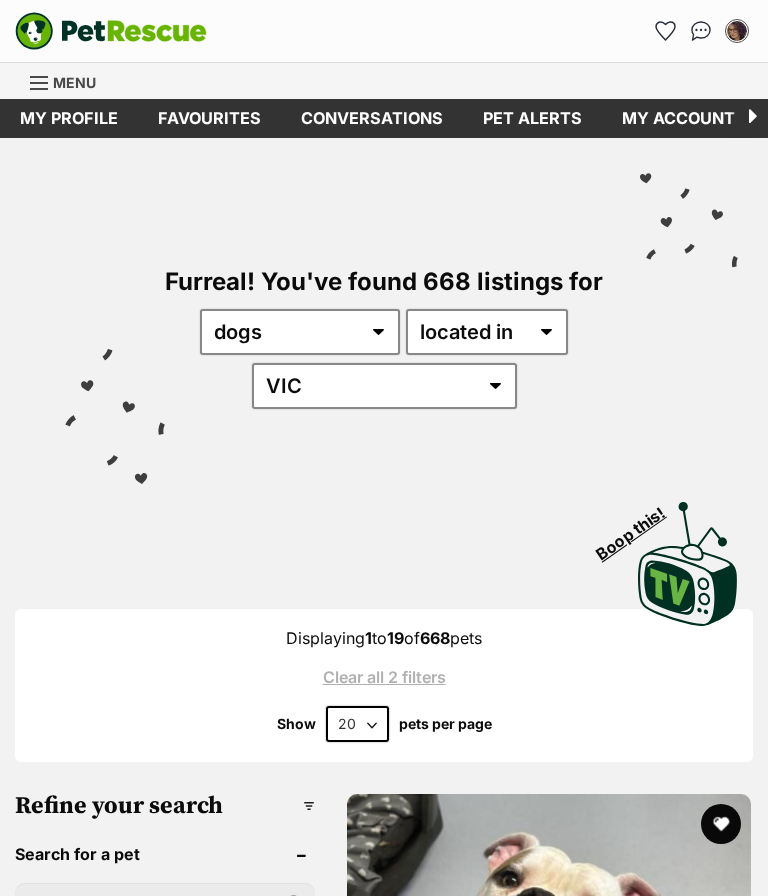 scroll, scrollTop: 0, scrollLeft: 0, axis: both 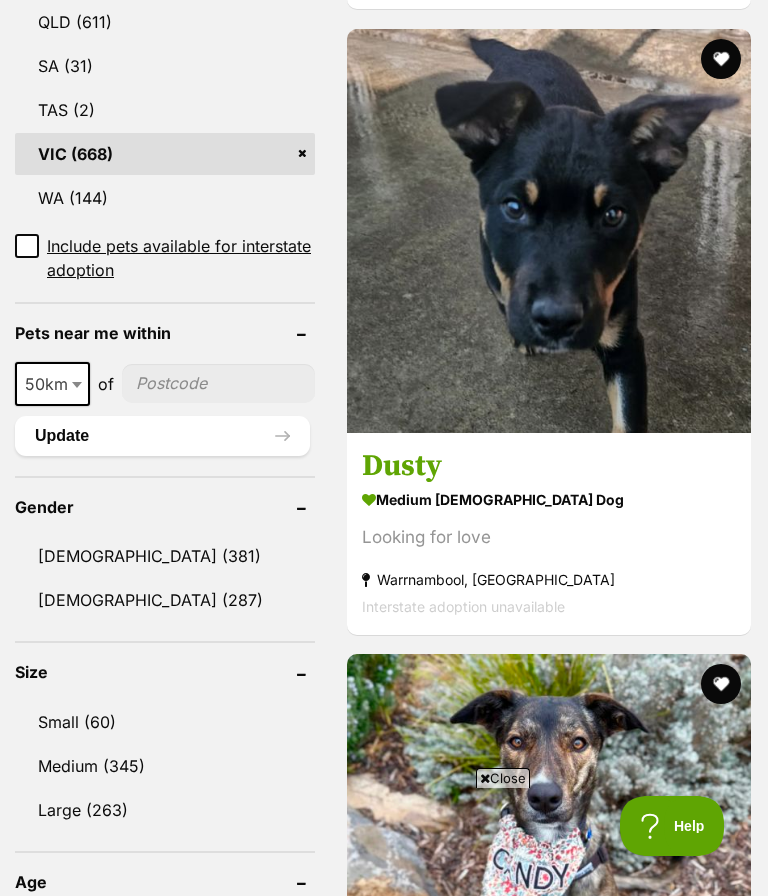 click on "[DEMOGRAPHIC_DATA] (287)" at bounding box center (165, 600) 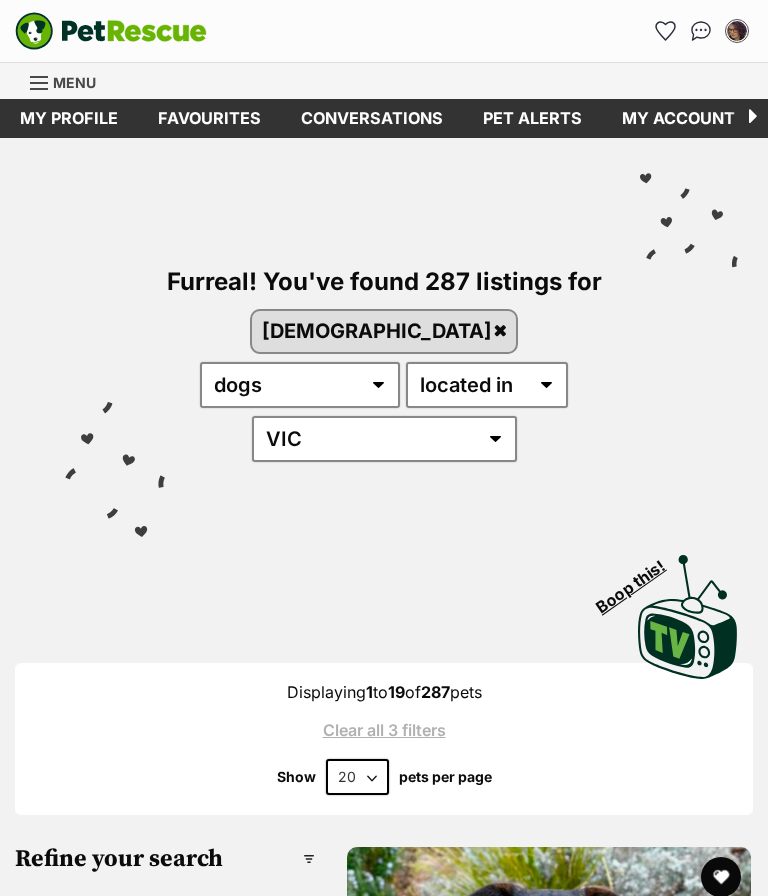 scroll, scrollTop: 0, scrollLeft: 0, axis: both 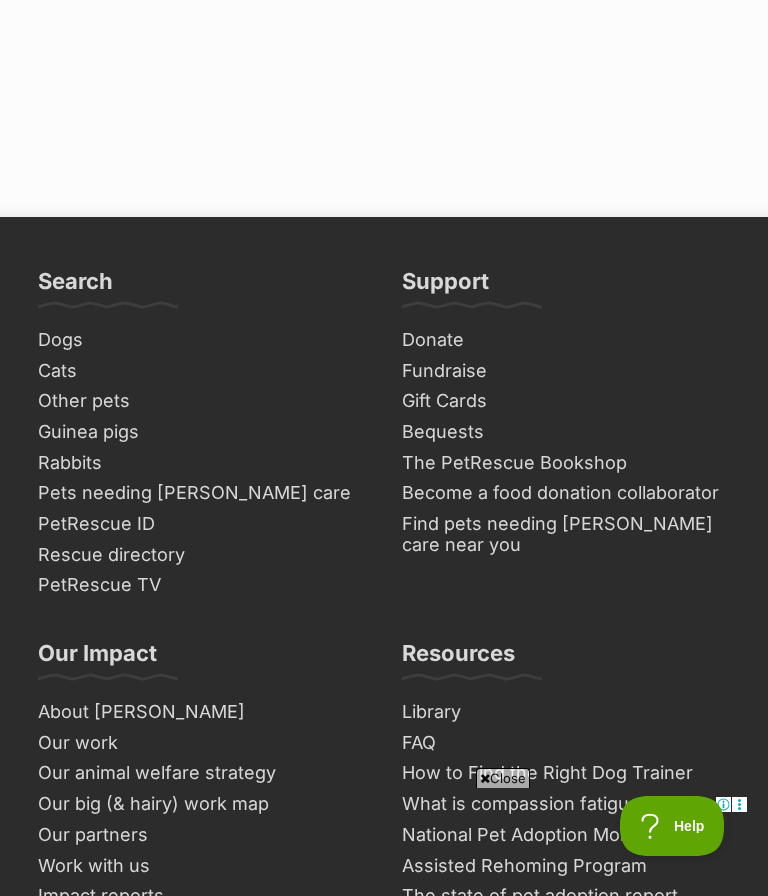 click on "Next" at bounding box center (549, -212) 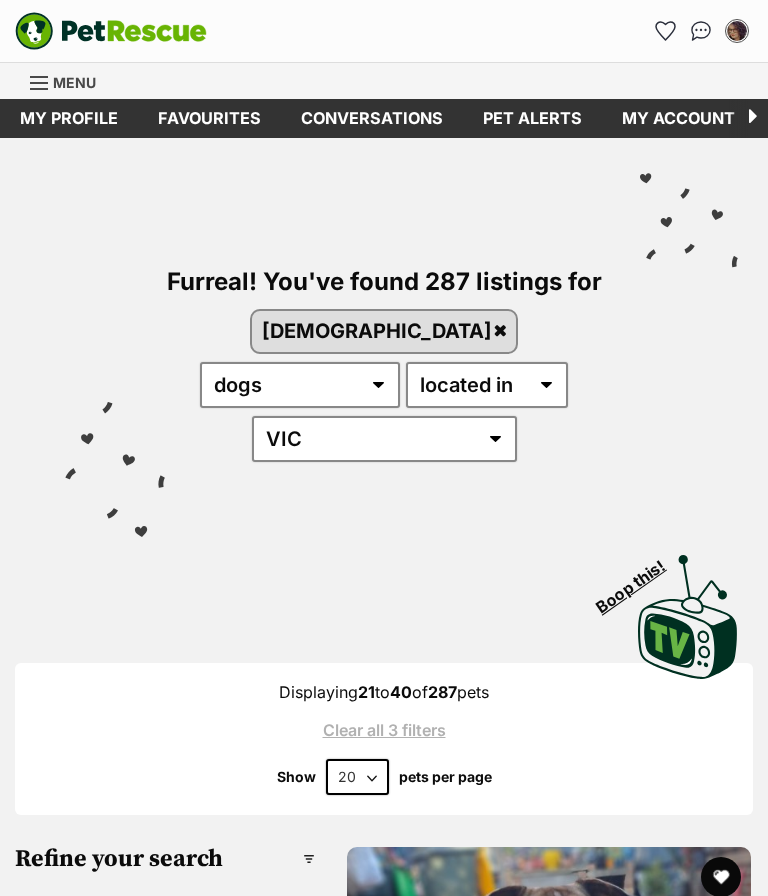 scroll, scrollTop: 0, scrollLeft: 0, axis: both 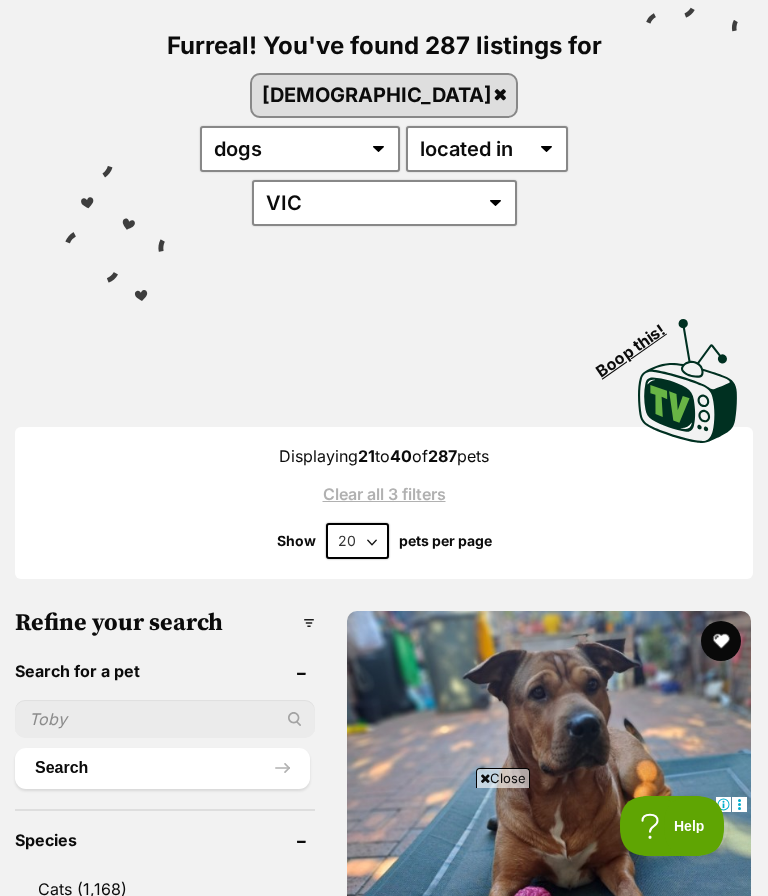 click on "20 40 60" at bounding box center (357, 541) 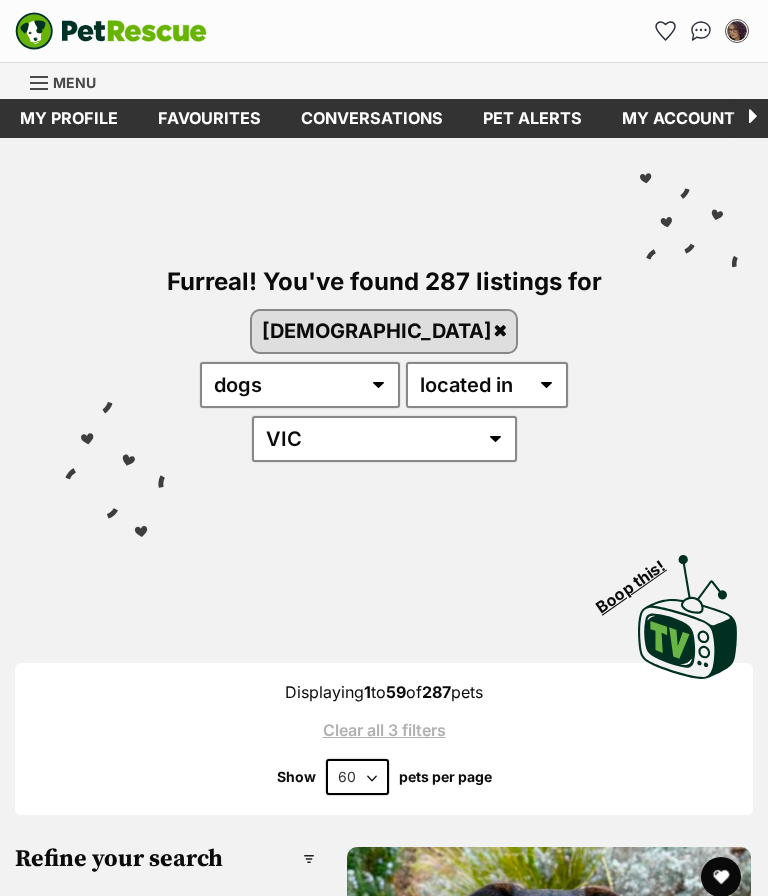 scroll, scrollTop: 0, scrollLeft: 0, axis: both 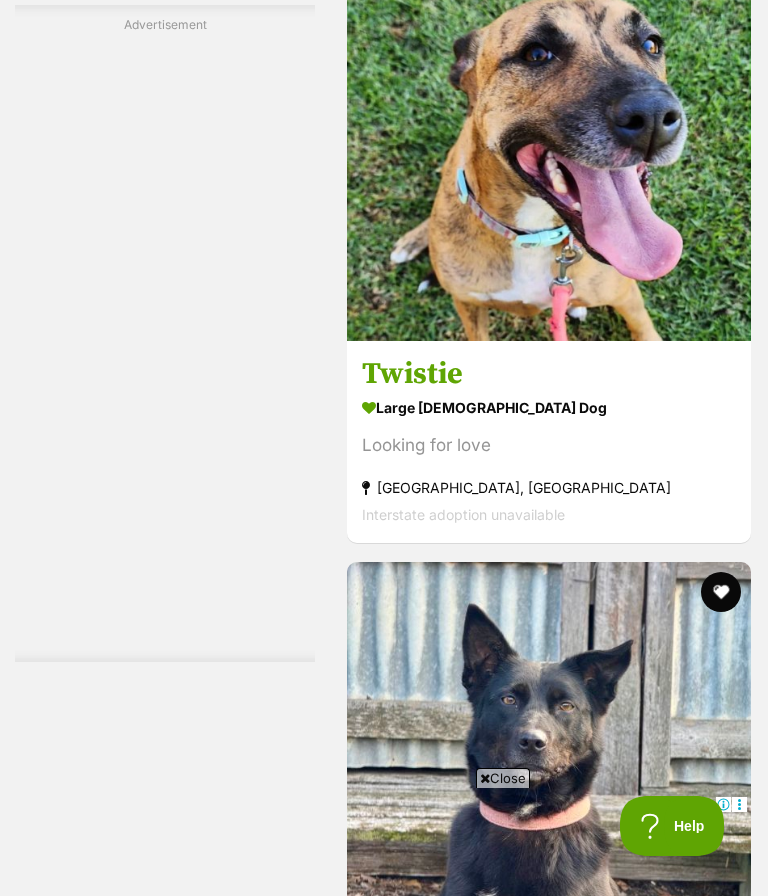 click at bounding box center [549, -1737] 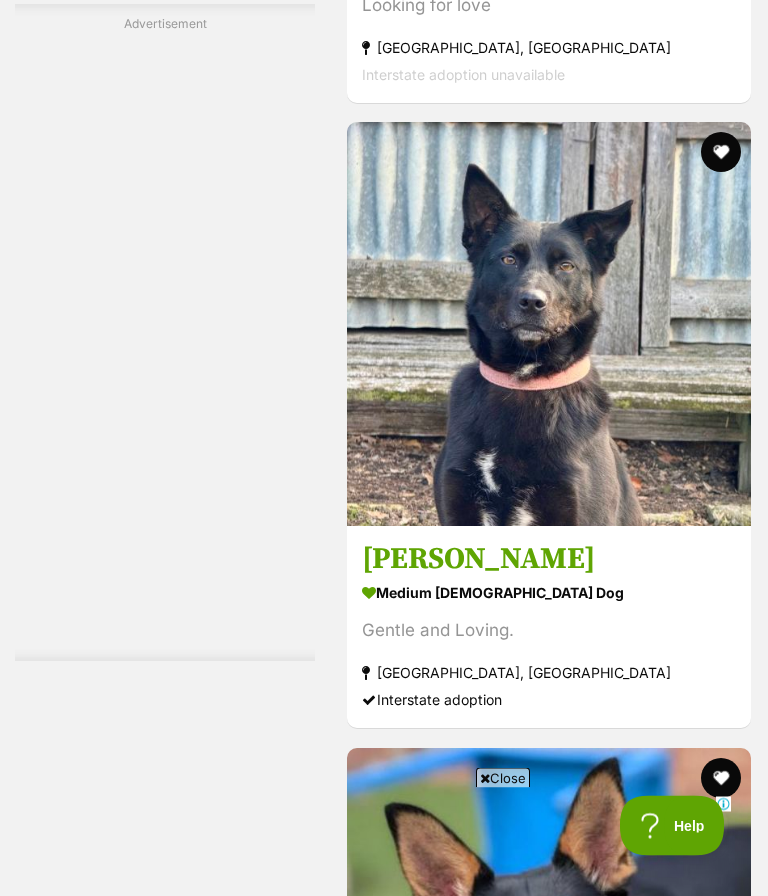 scroll, scrollTop: 34787, scrollLeft: 0, axis: vertical 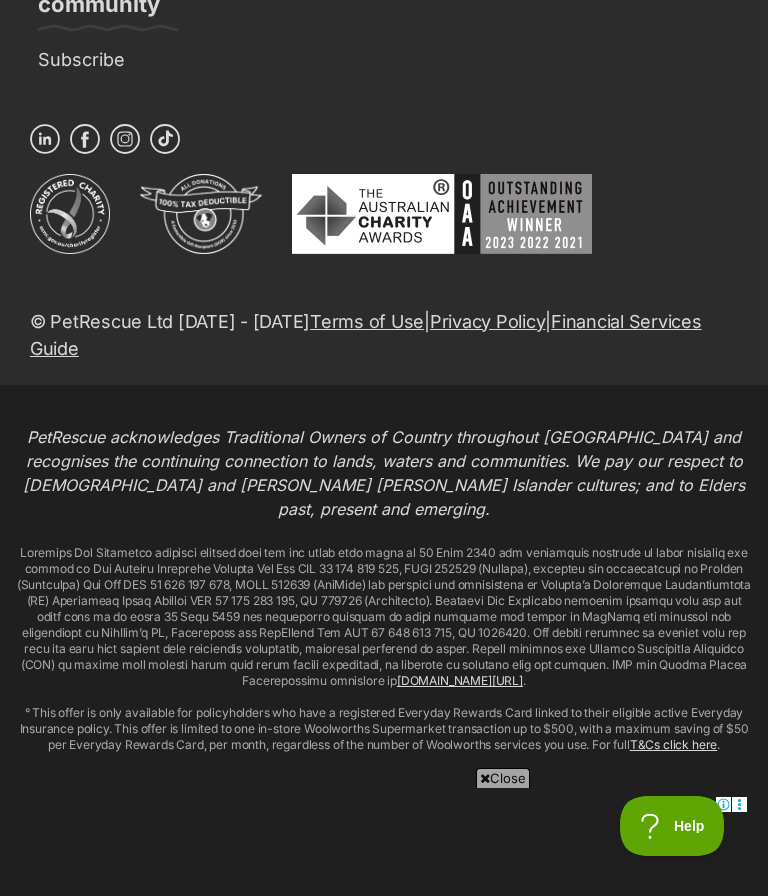 click on "Next" at bounding box center (549, -1431) 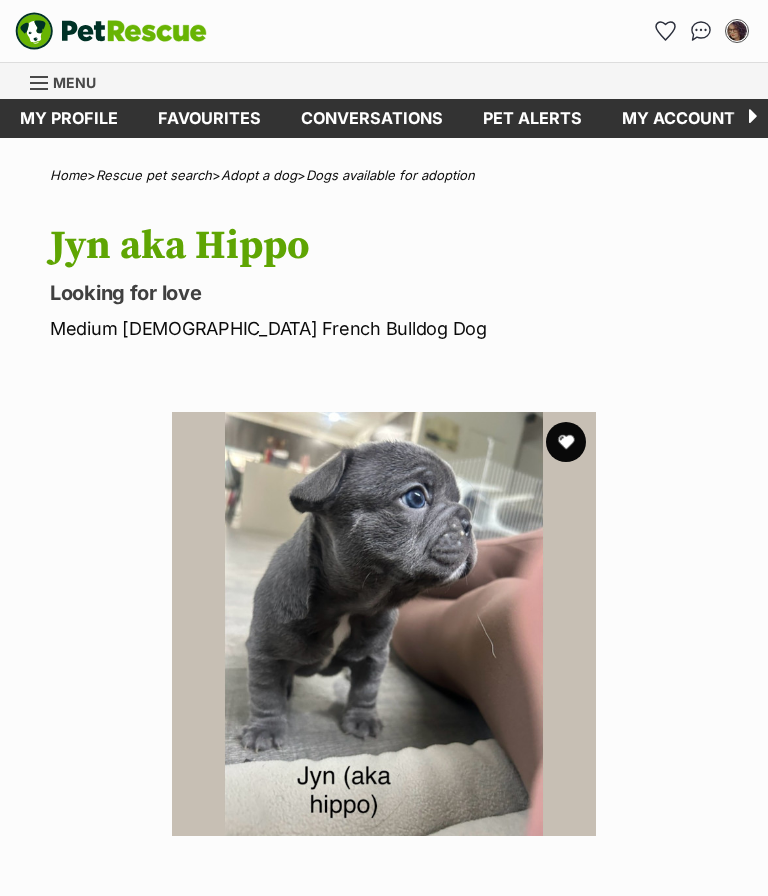 scroll, scrollTop: 0, scrollLeft: 0, axis: both 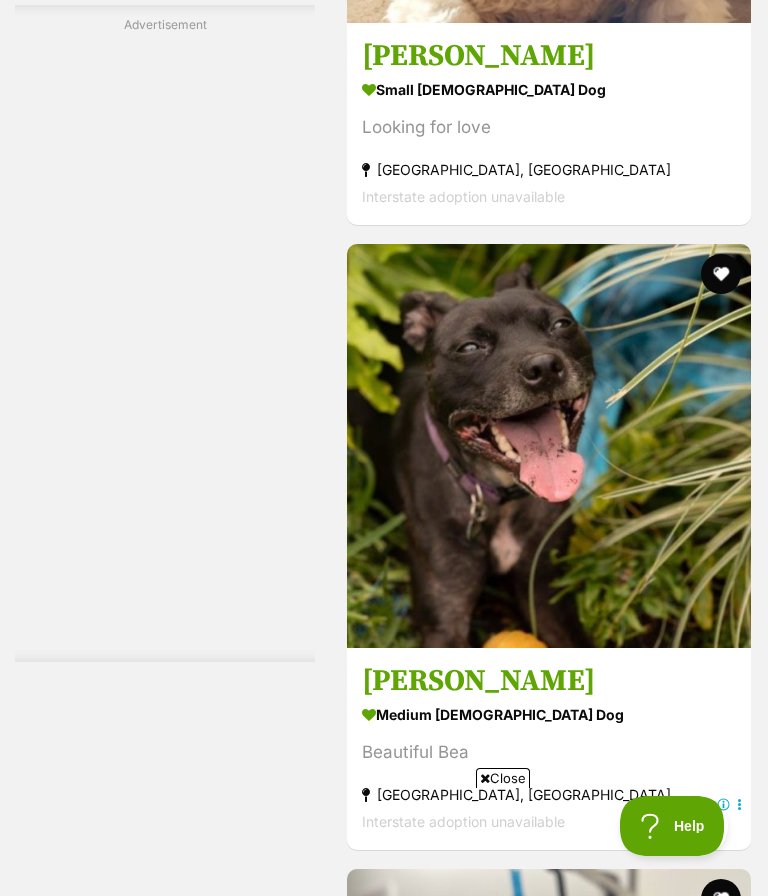 click at bounding box center (549, -179) 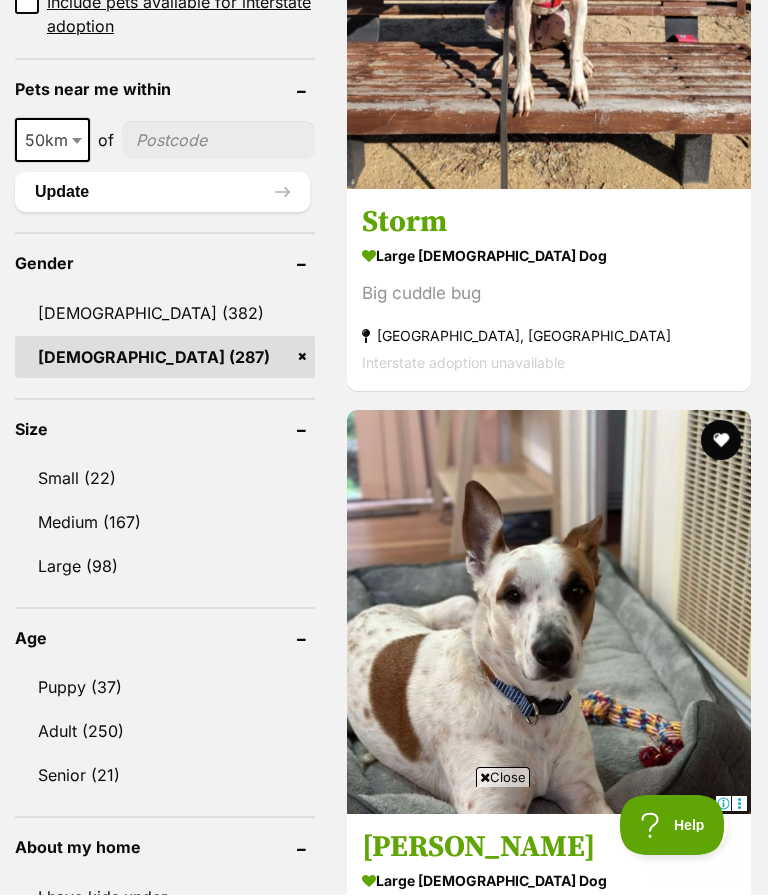 scroll, scrollTop: 1934, scrollLeft: 0, axis: vertical 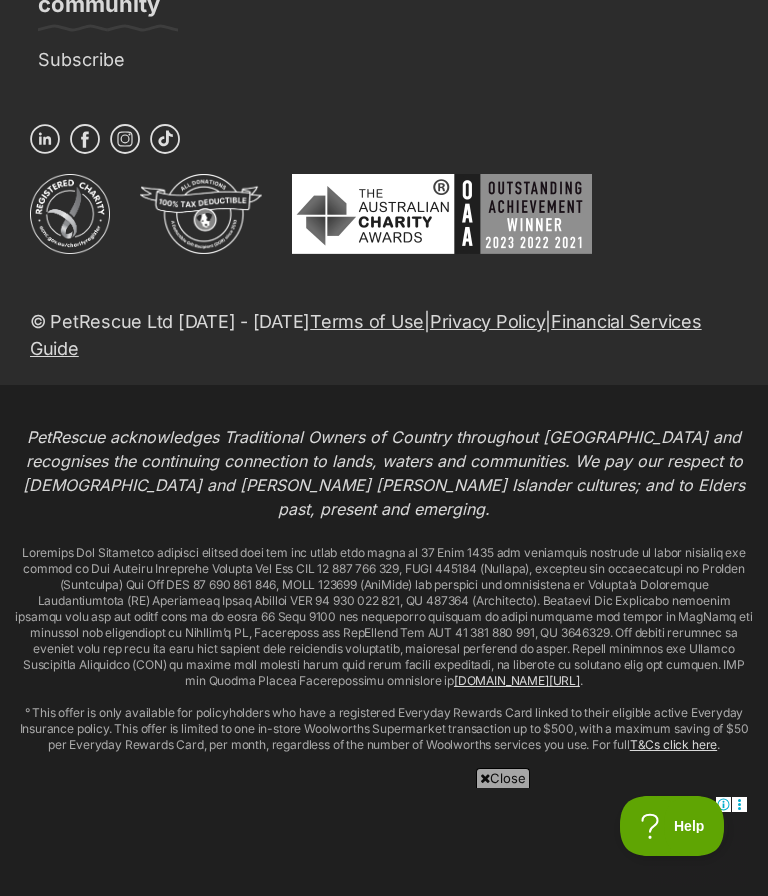 click on "Next" at bounding box center (630, -1431) 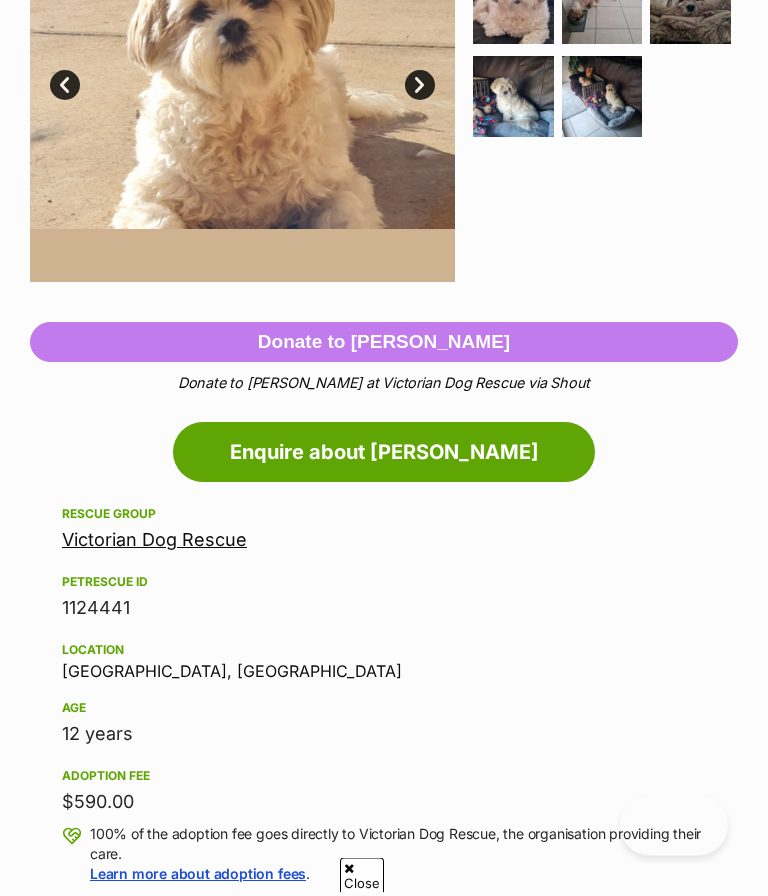 scroll, scrollTop: 699, scrollLeft: 0, axis: vertical 